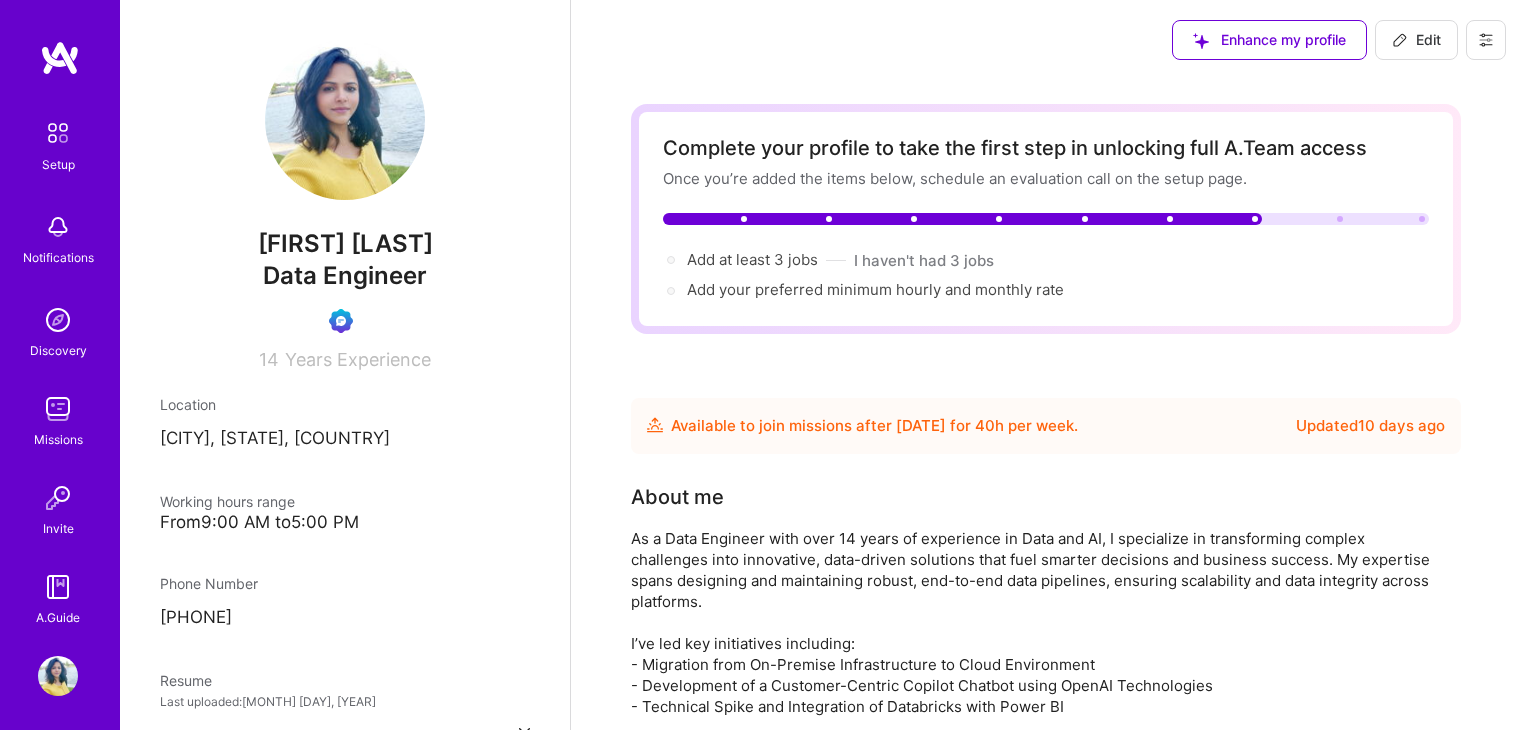 scroll, scrollTop: 332, scrollLeft: 0, axis: vertical 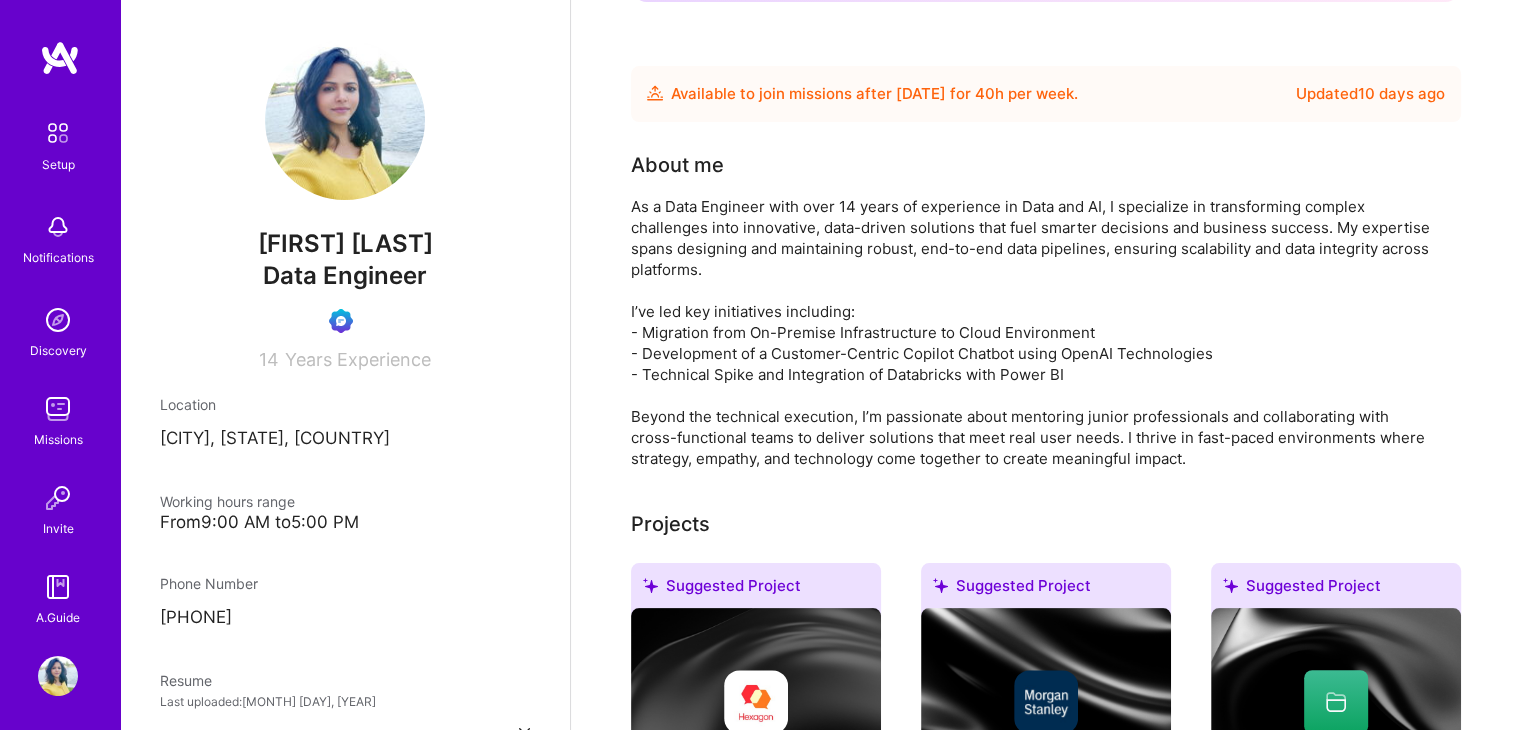 click on "Available to join missions   after Aug 6, 2025   for   40 h per week . Updated  10 days ago" at bounding box center [1046, 94] 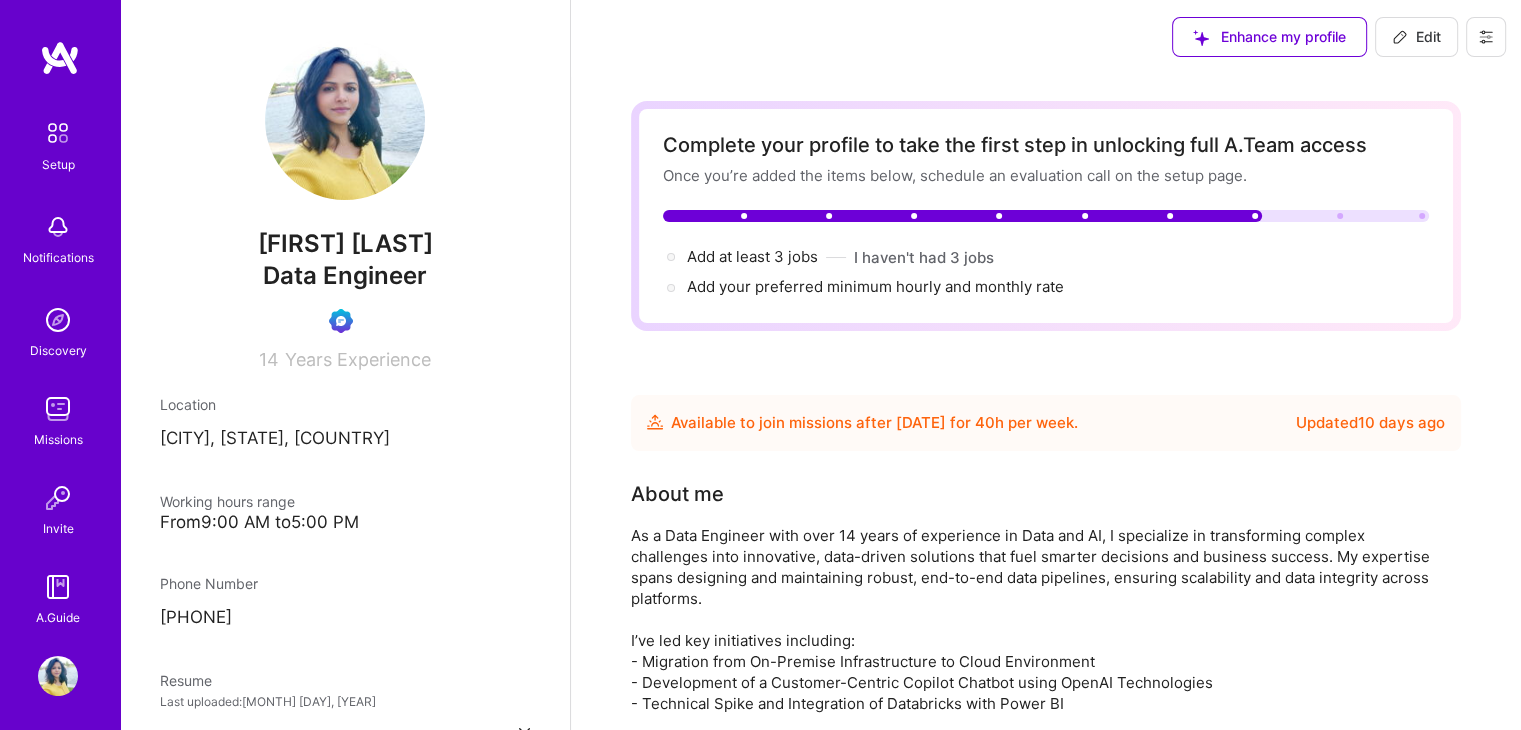 scroll, scrollTop: 0, scrollLeft: 0, axis: both 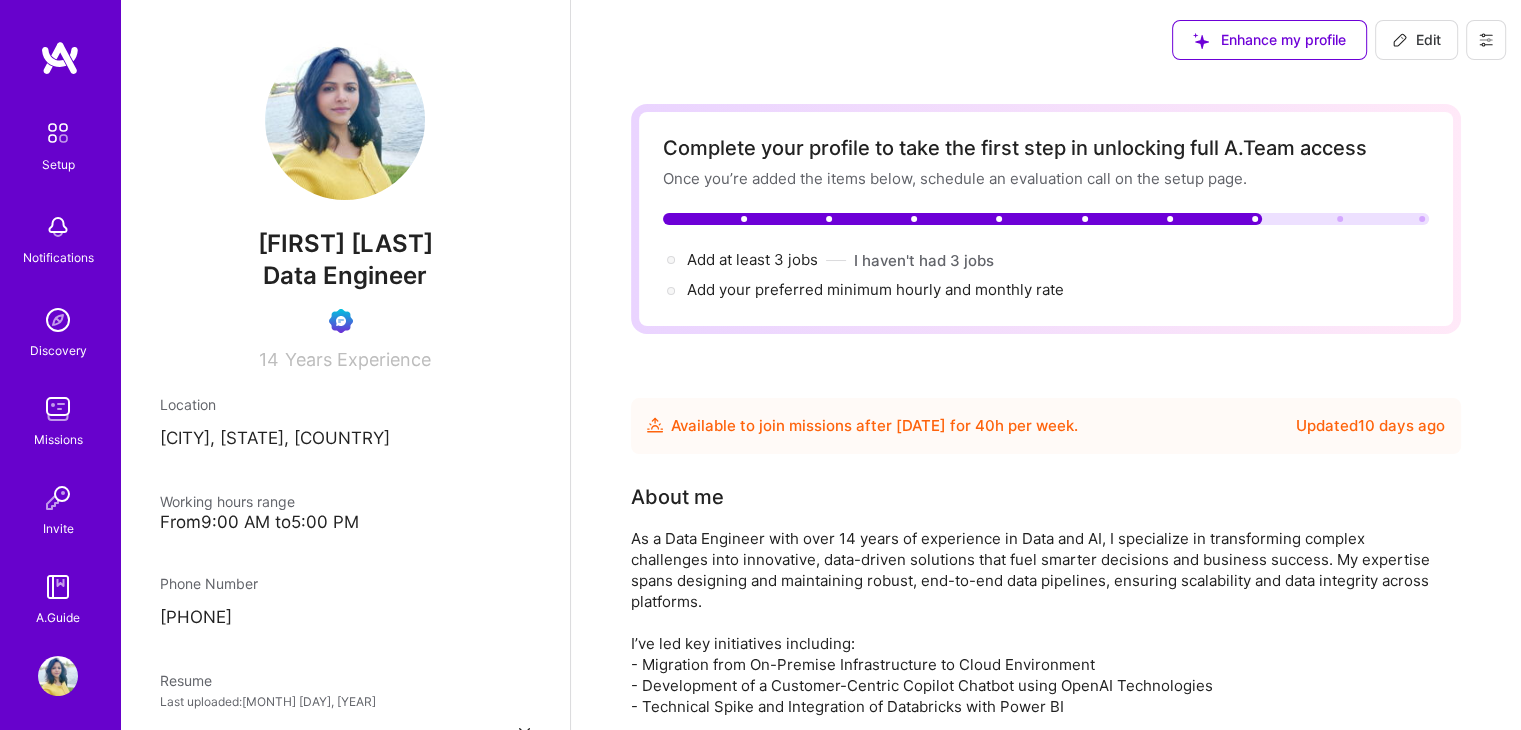 click at bounding box center (58, 676) 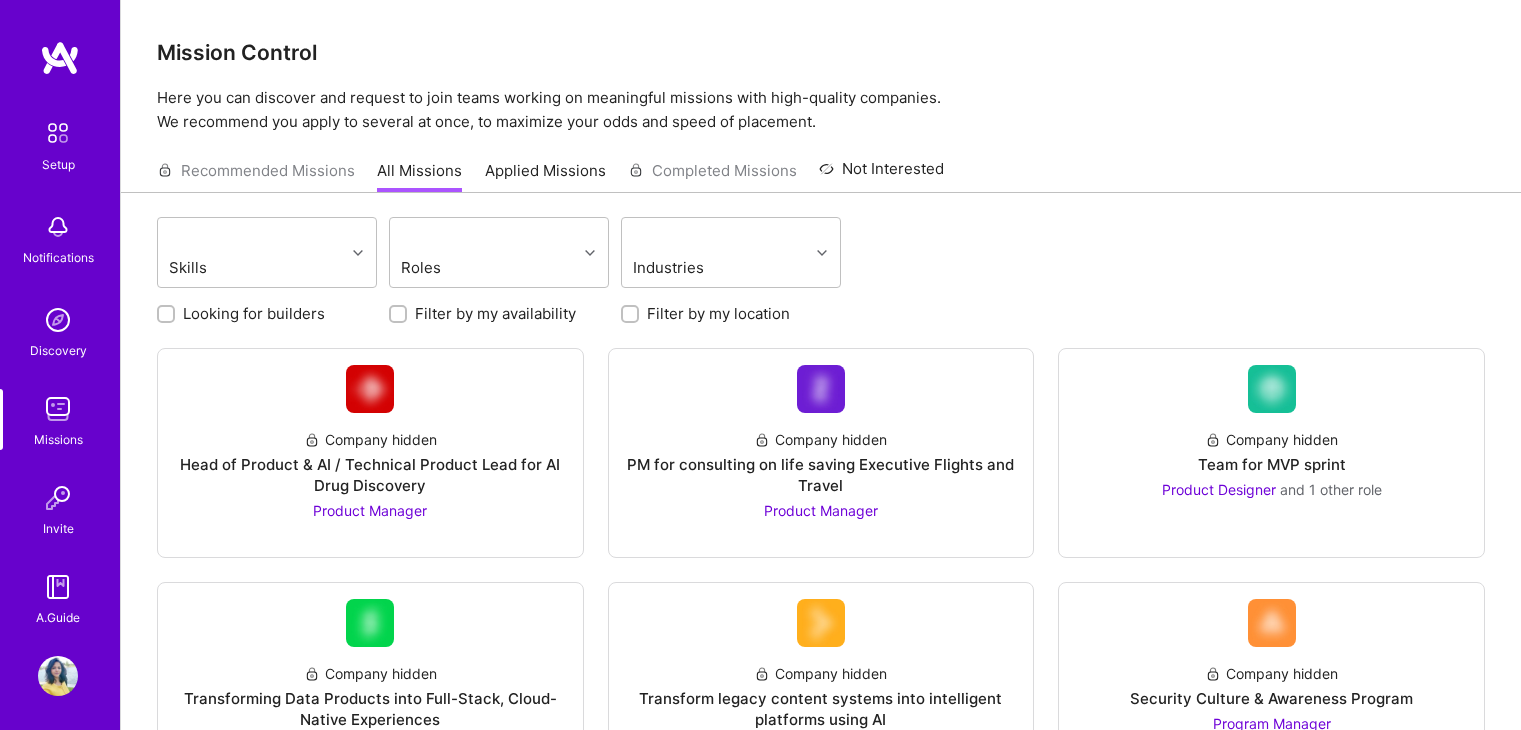 scroll, scrollTop: 0, scrollLeft: 0, axis: both 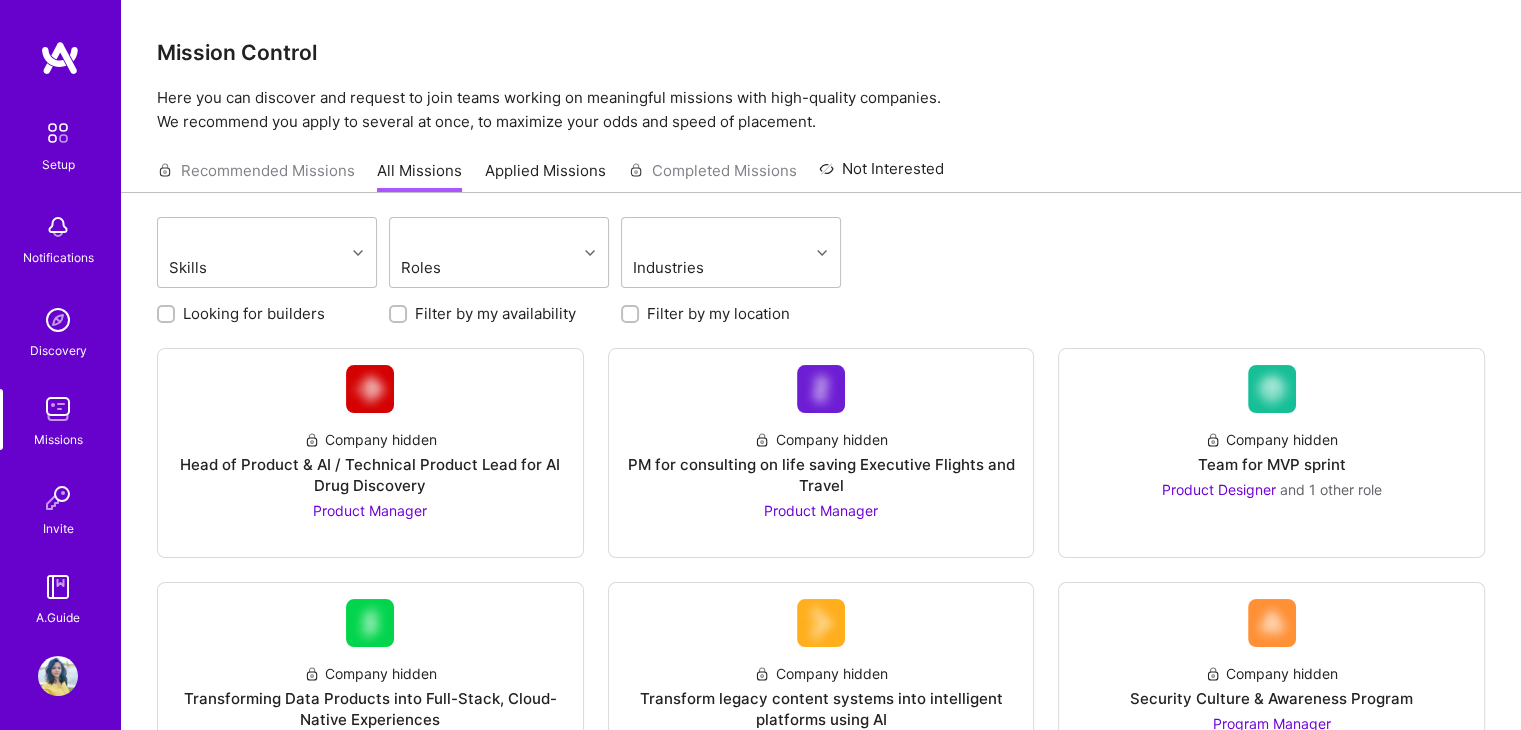 click at bounding box center [58, 676] 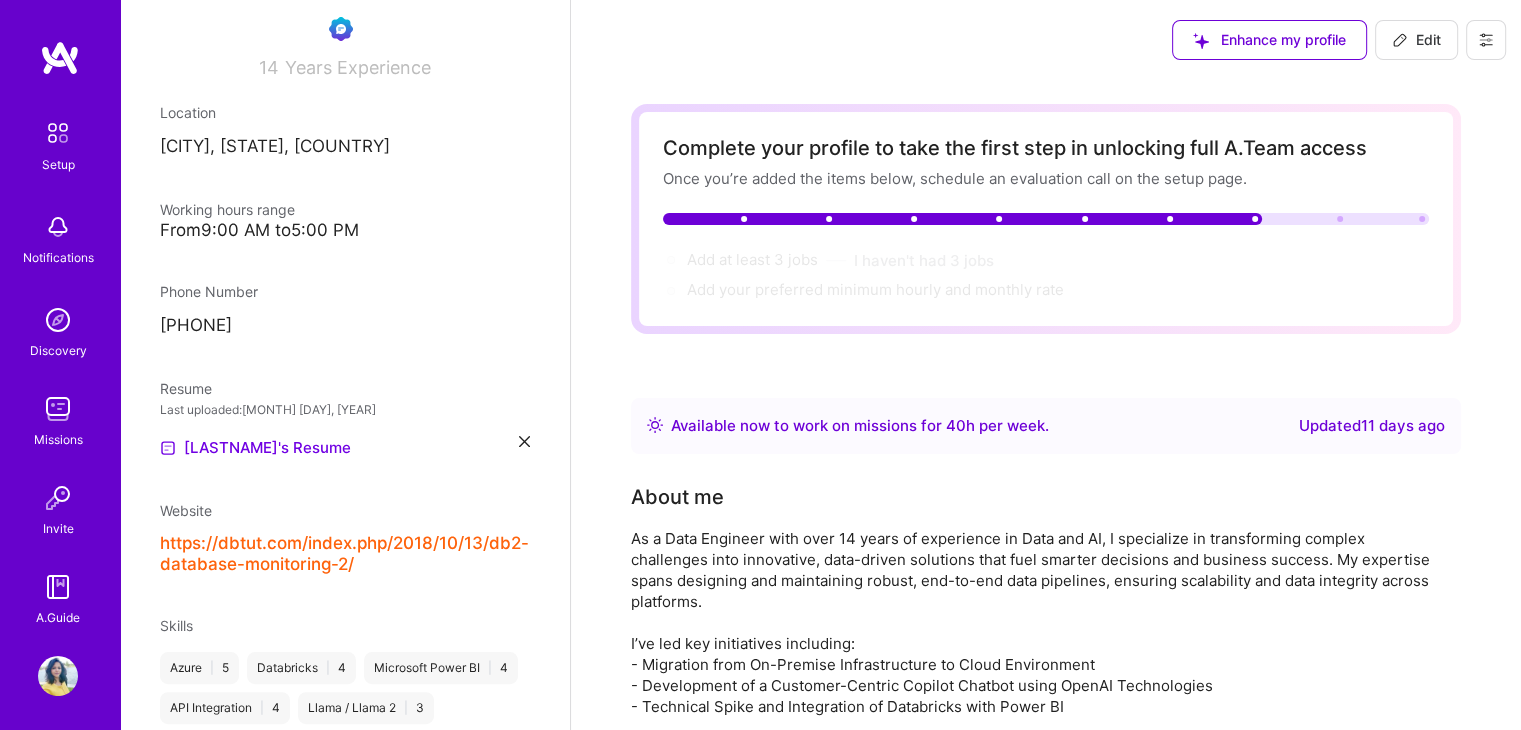 scroll, scrollTop: 302, scrollLeft: 0, axis: vertical 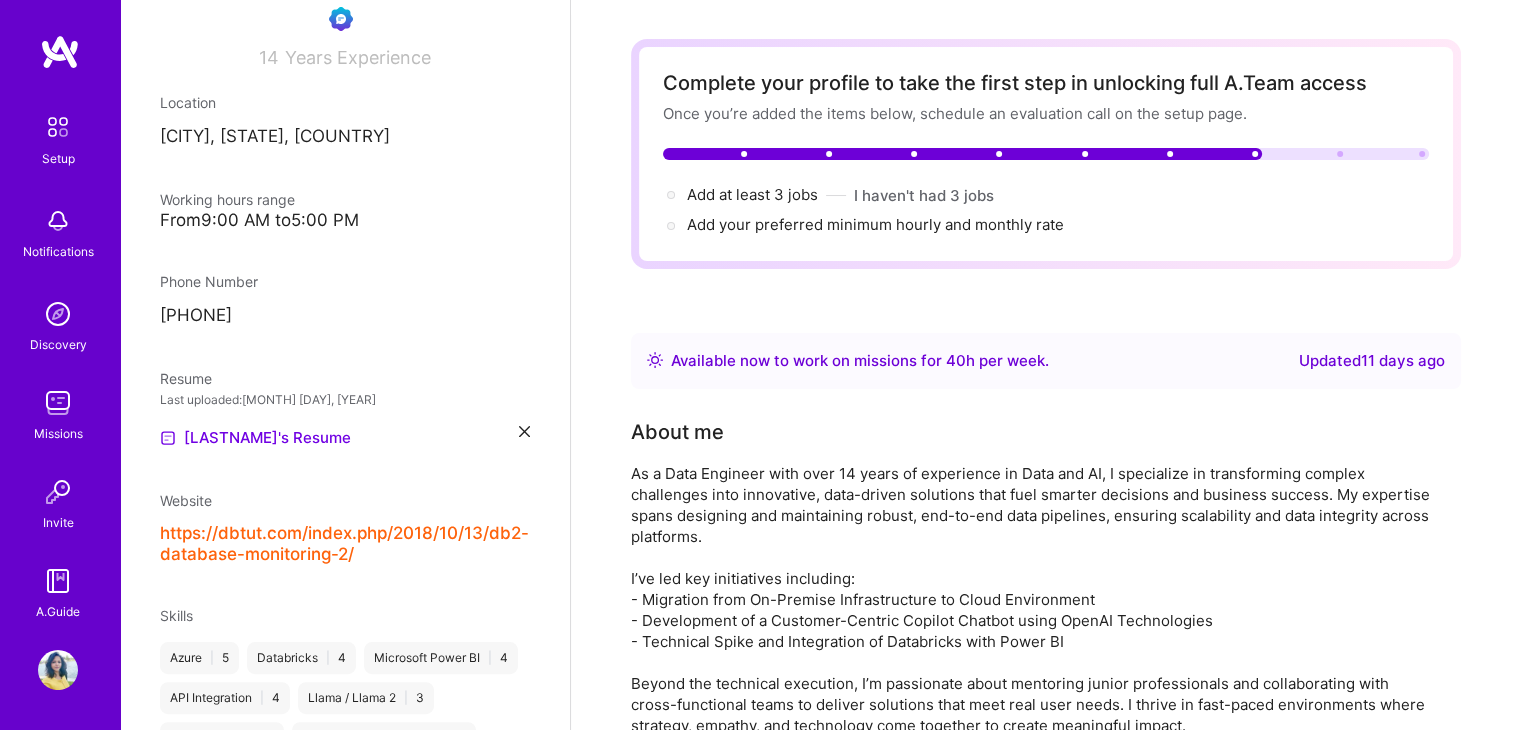 click on "Notifications" at bounding box center [58, 251] 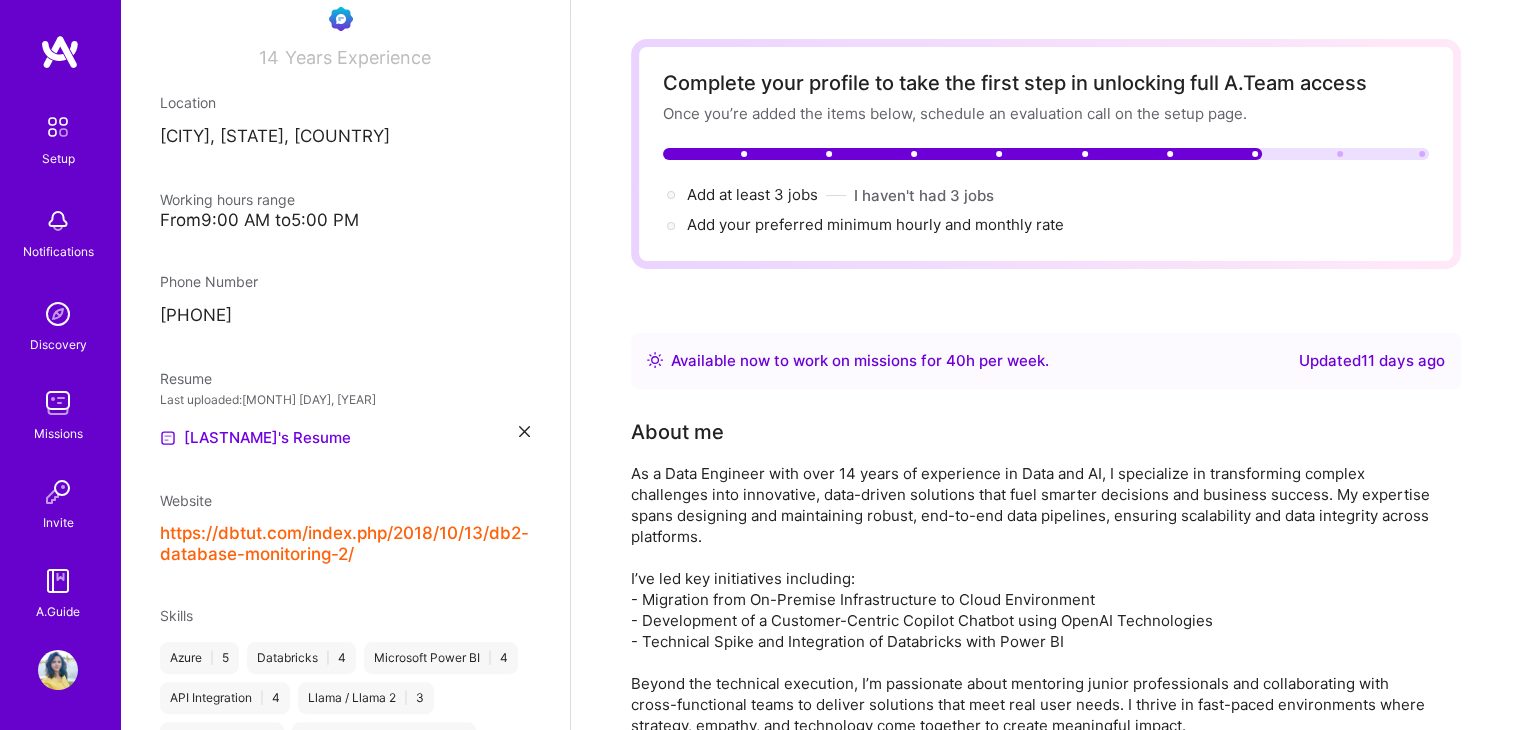 click at bounding box center [58, 127] 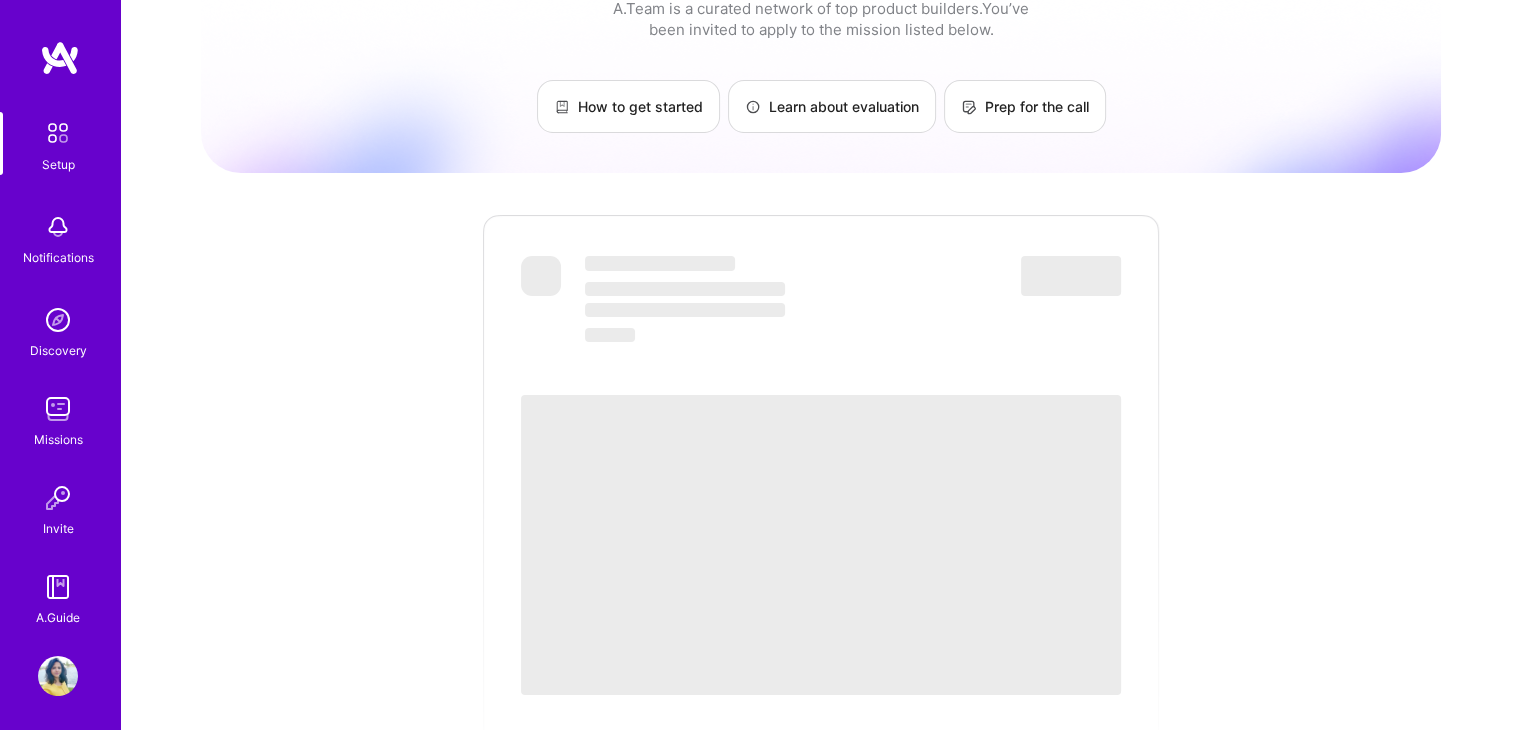 scroll, scrollTop: 0, scrollLeft: 0, axis: both 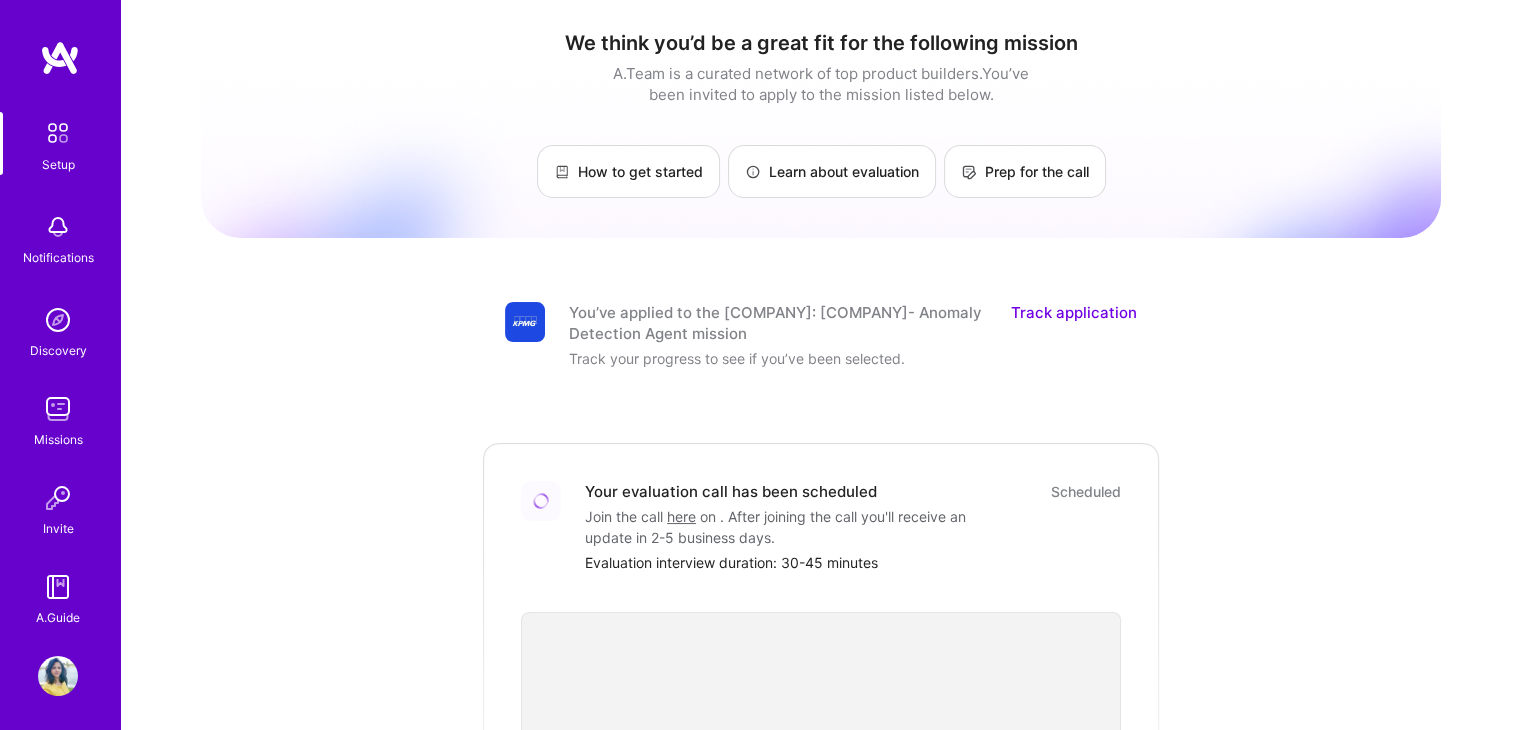 click on "Track application" at bounding box center [1074, 323] 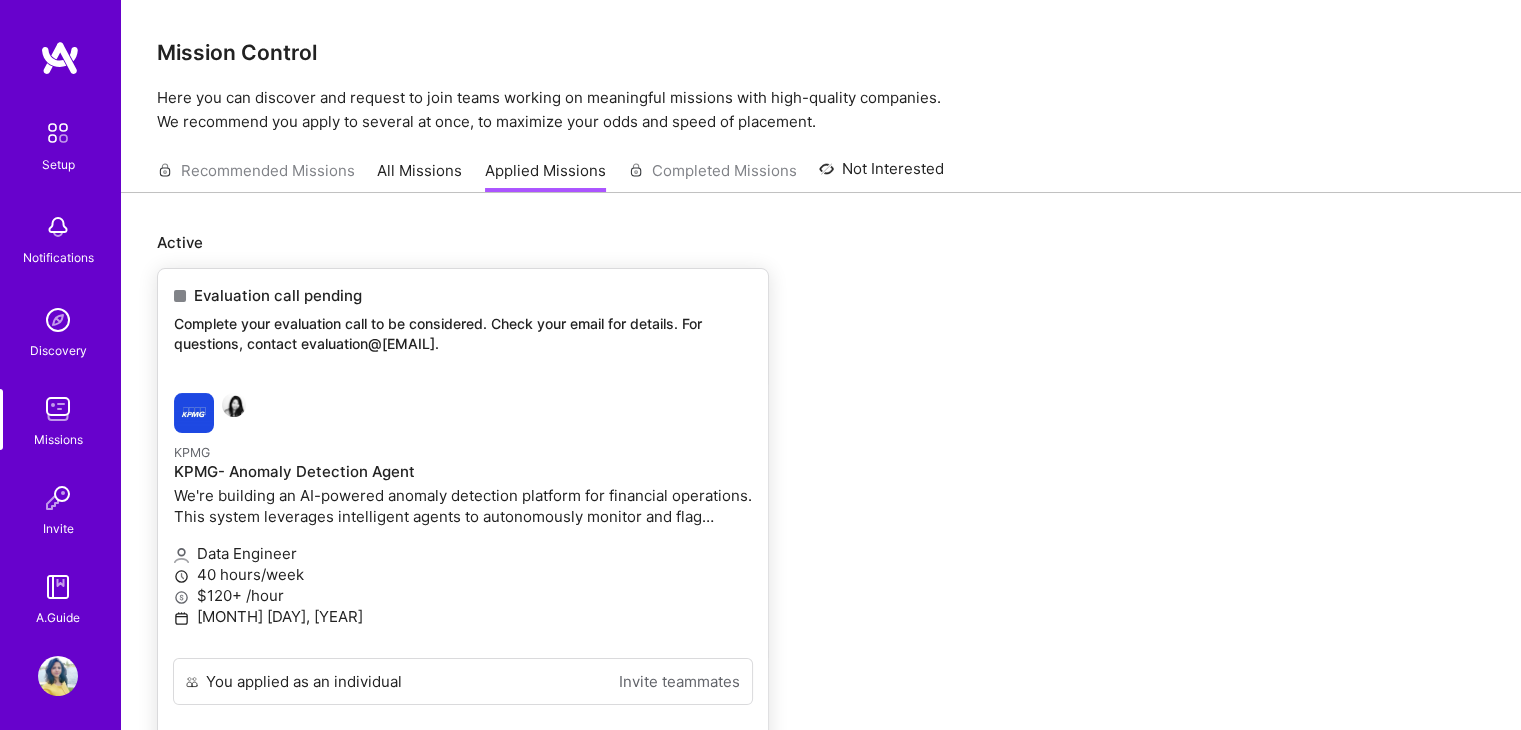 scroll, scrollTop: 160, scrollLeft: 0, axis: vertical 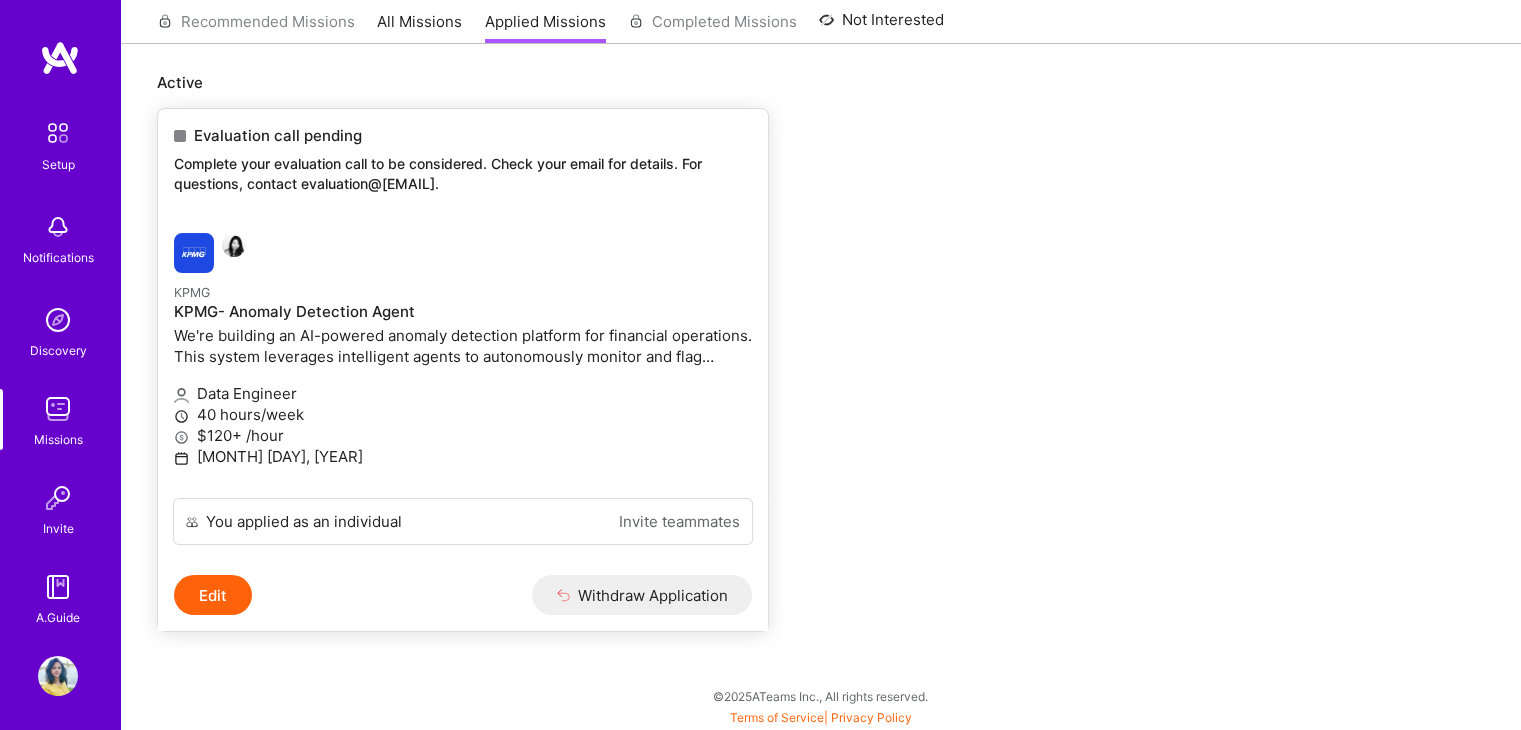 click on "Edit" at bounding box center (213, 595) 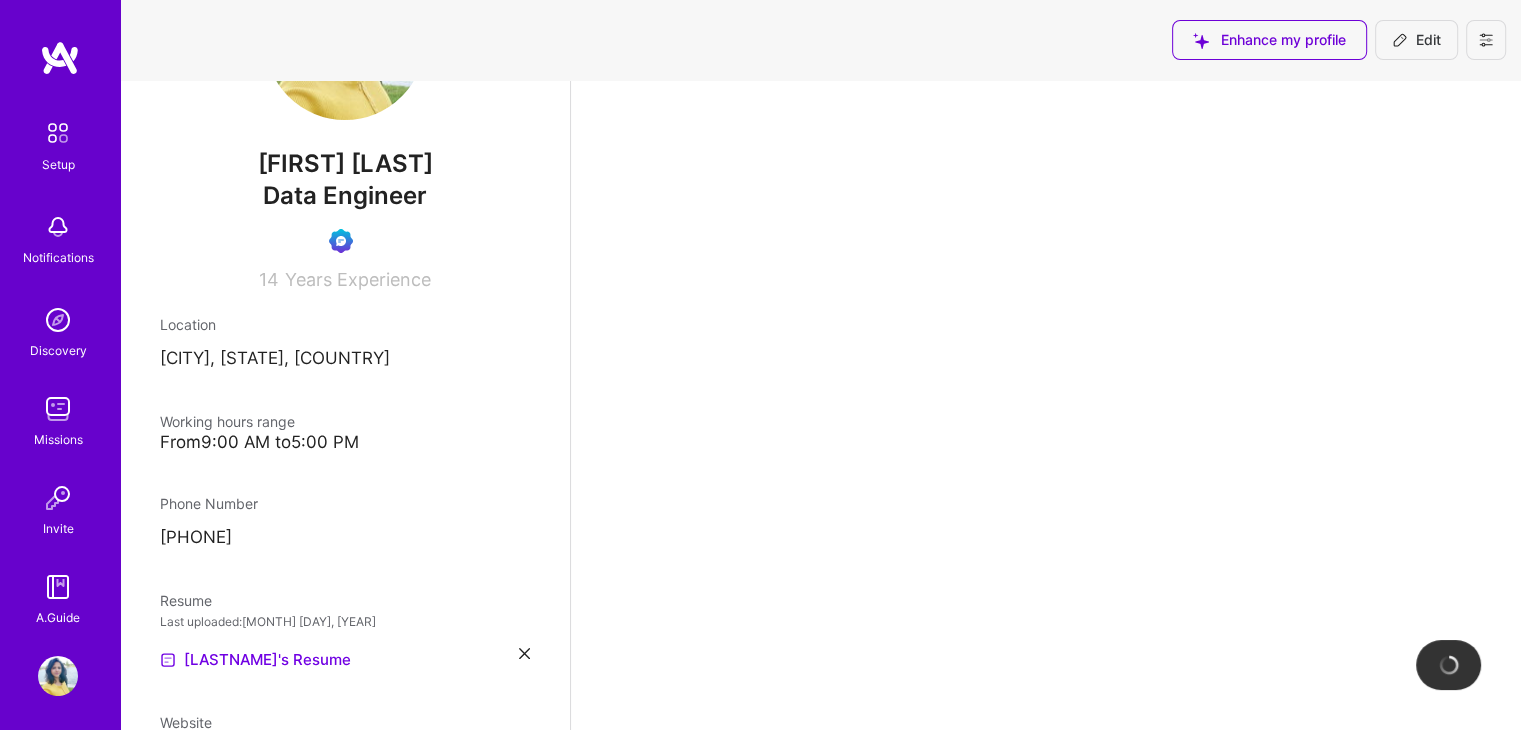 scroll, scrollTop: 0, scrollLeft: 0, axis: both 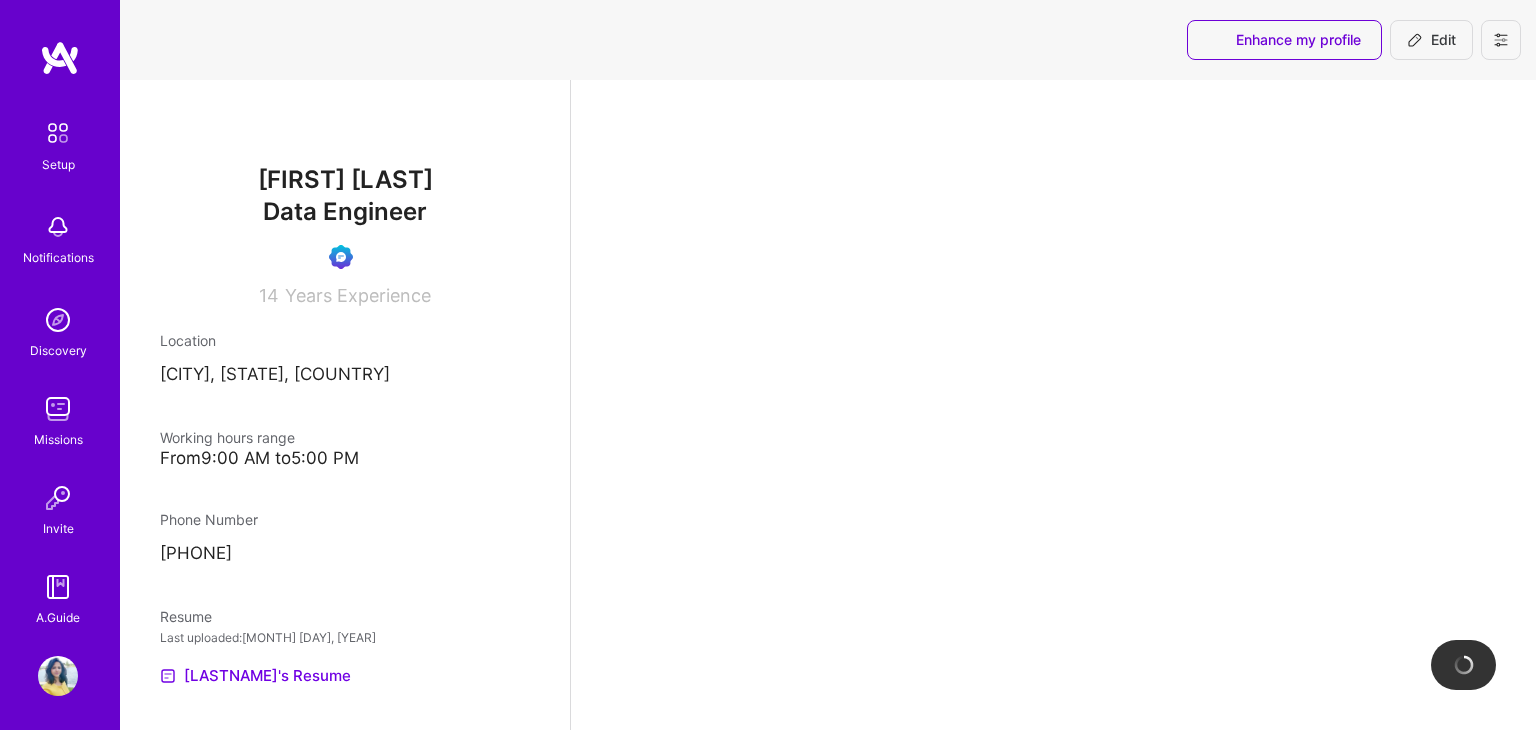 select on "CA" 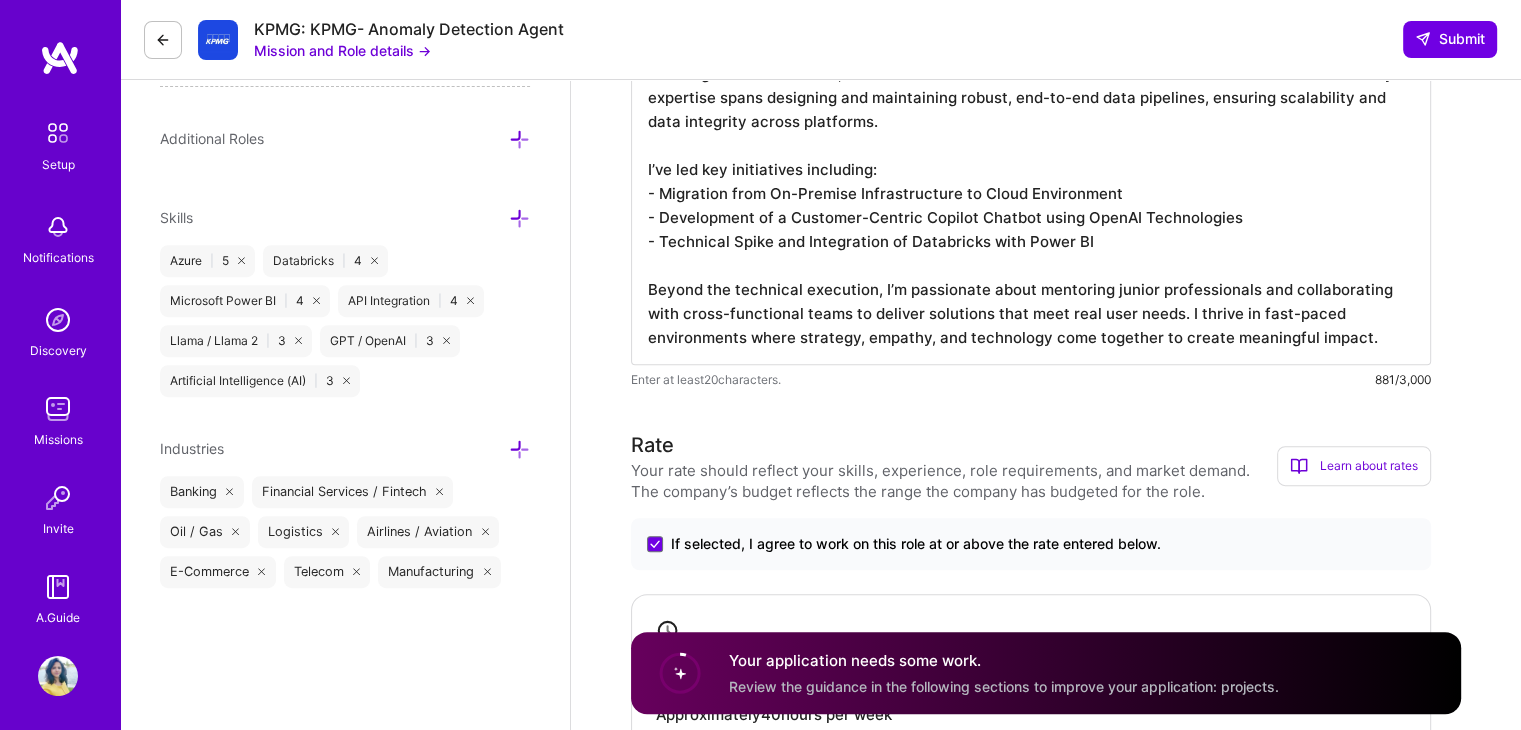 scroll, scrollTop: 730, scrollLeft: 0, axis: vertical 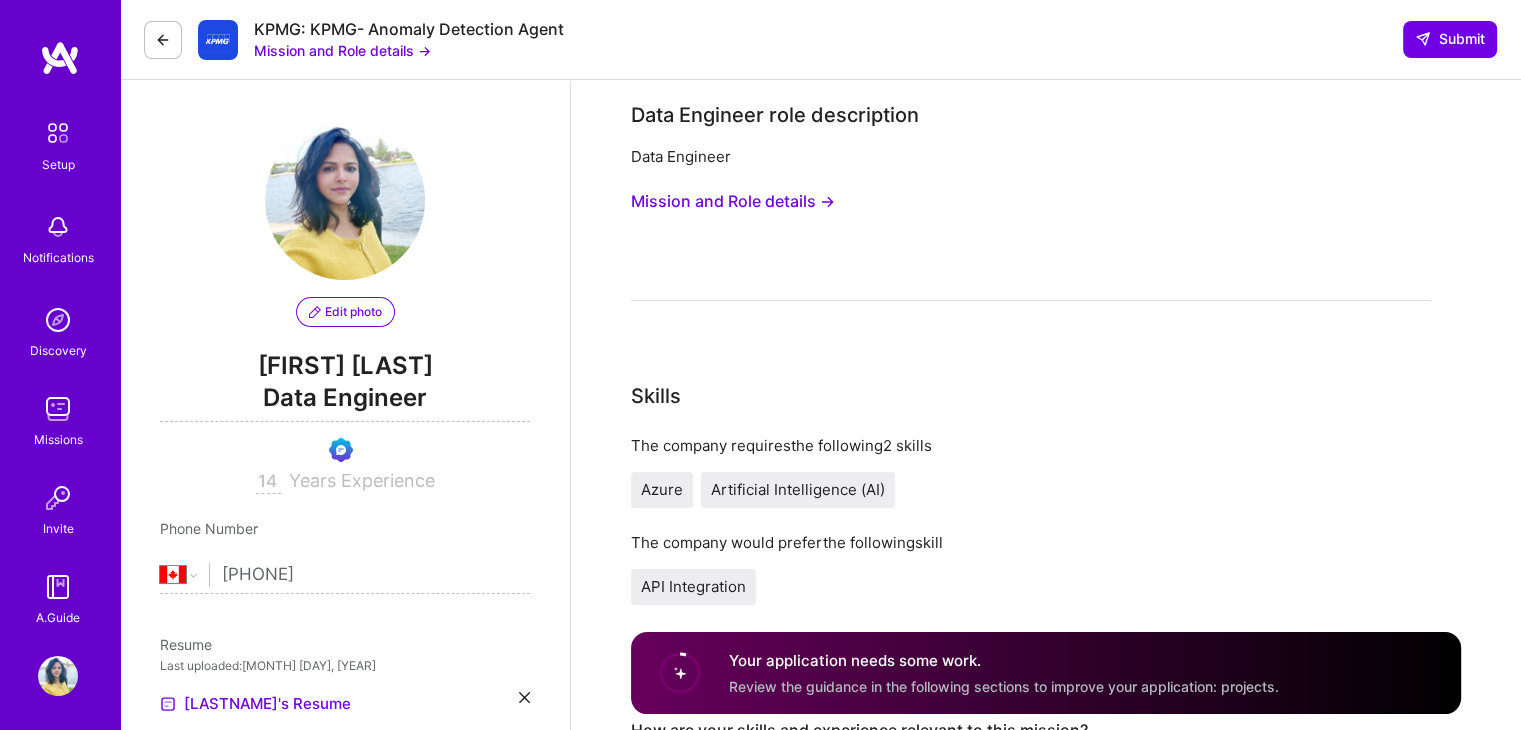 click at bounding box center (163, 40) 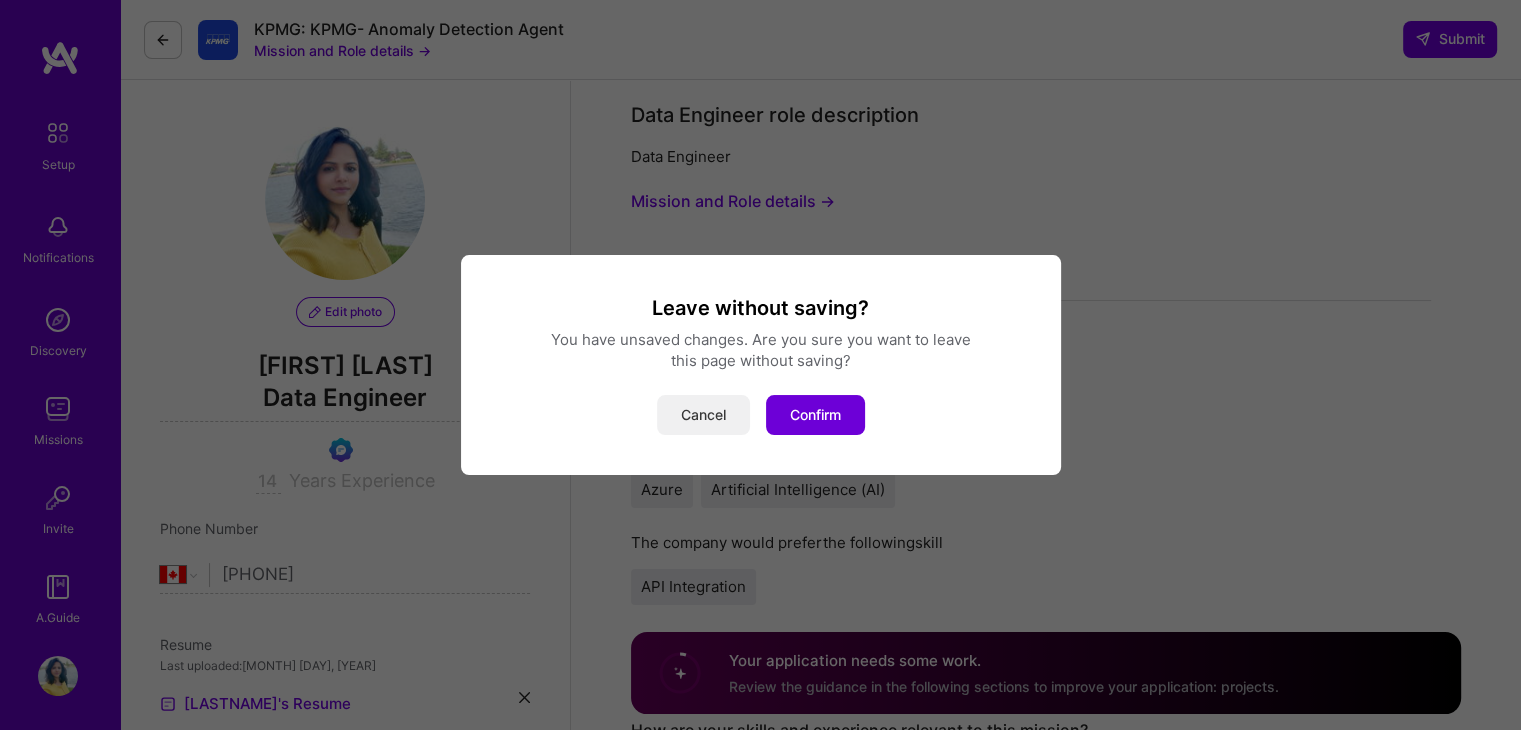 click on "Cancel" at bounding box center (703, 415) 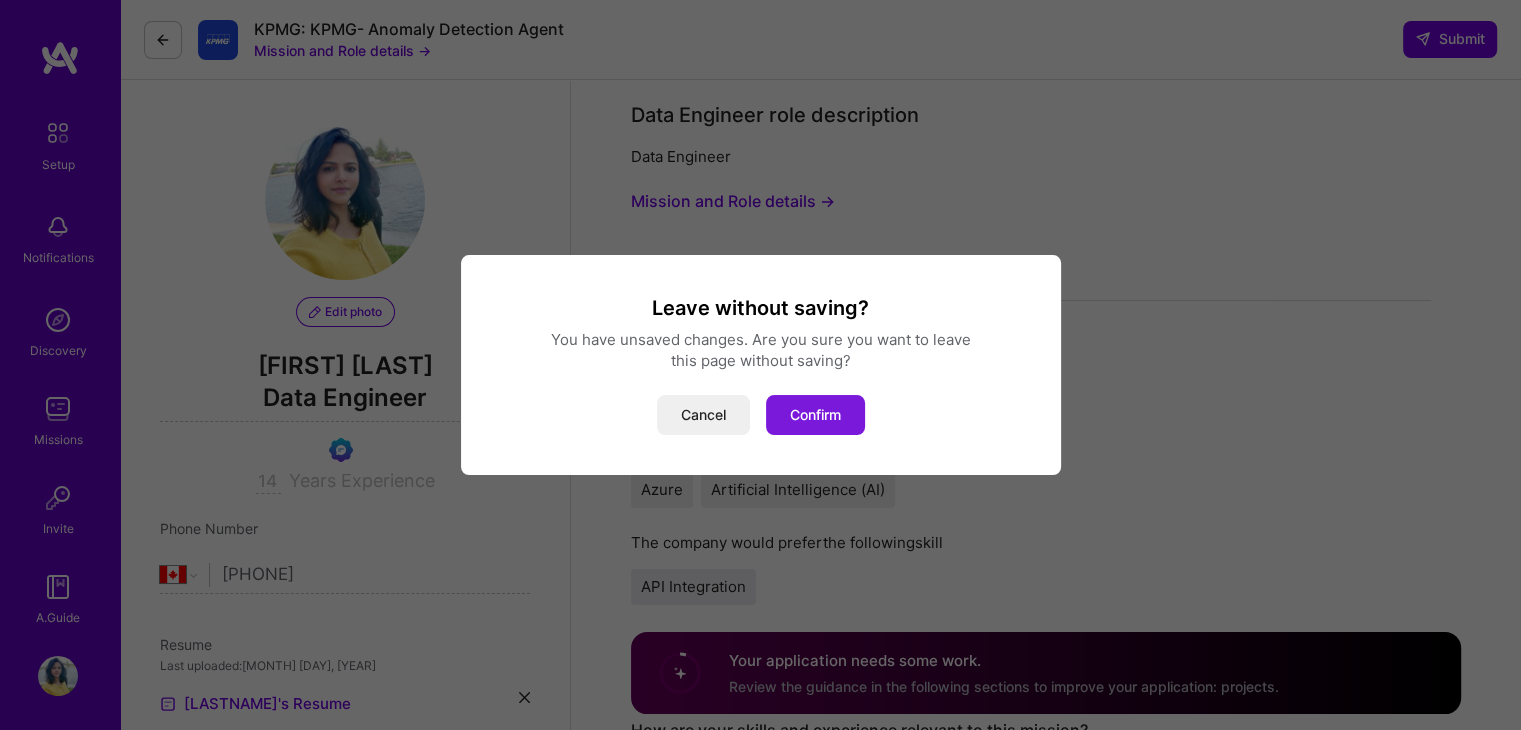 click on "Confirm" at bounding box center [815, 415] 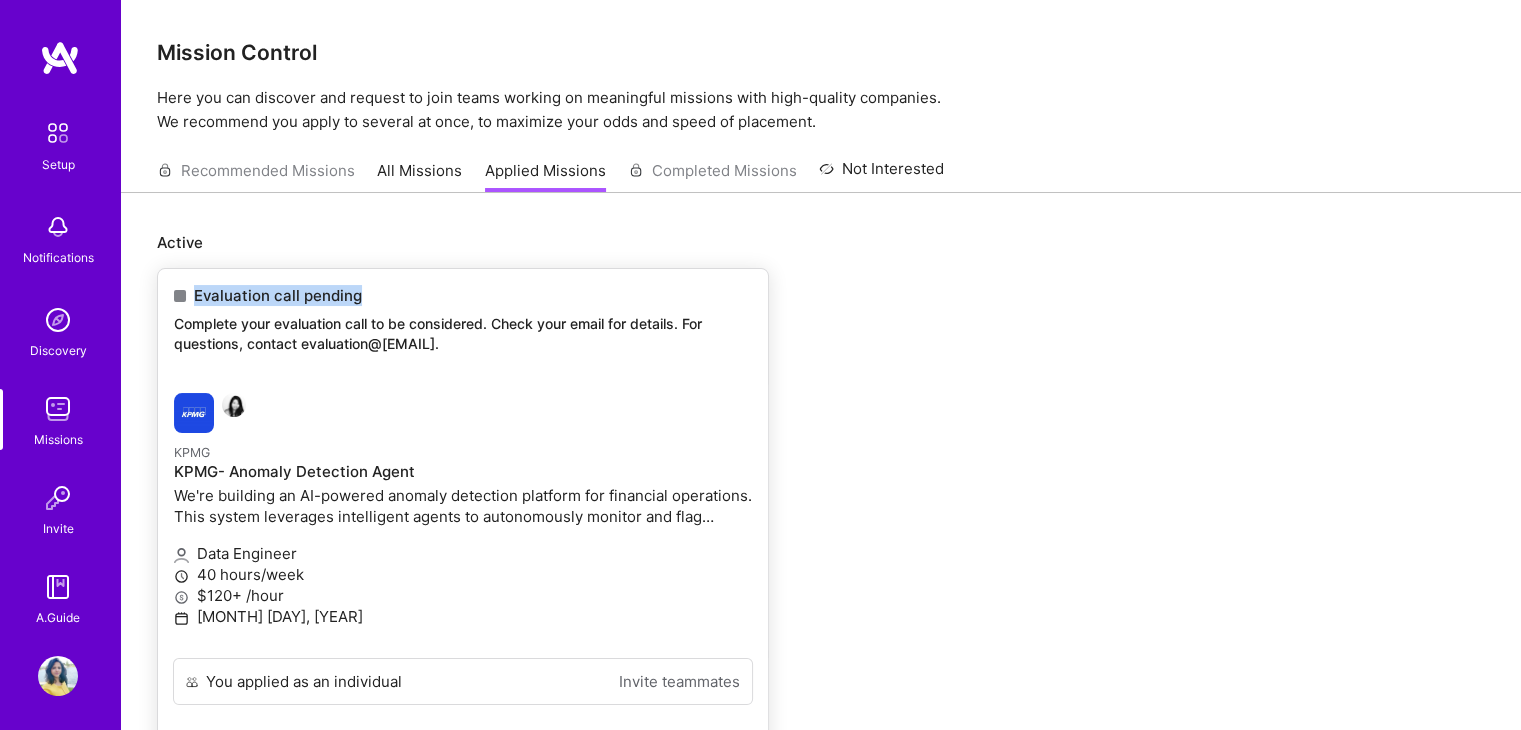 drag, startPoint x: 366, startPoint y: 298, endPoint x: 196, endPoint y: 303, distance: 170.07352 